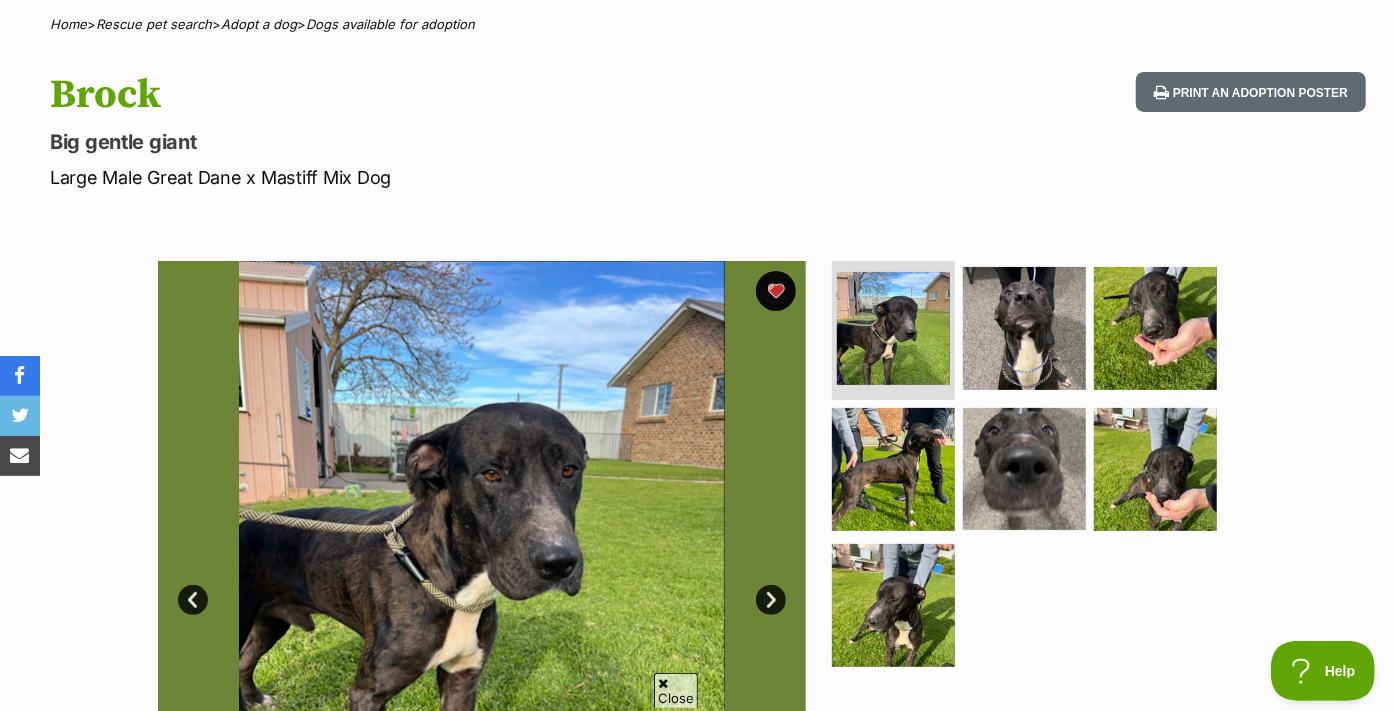 scroll, scrollTop: 193, scrollLeft: 0, axis: vertical 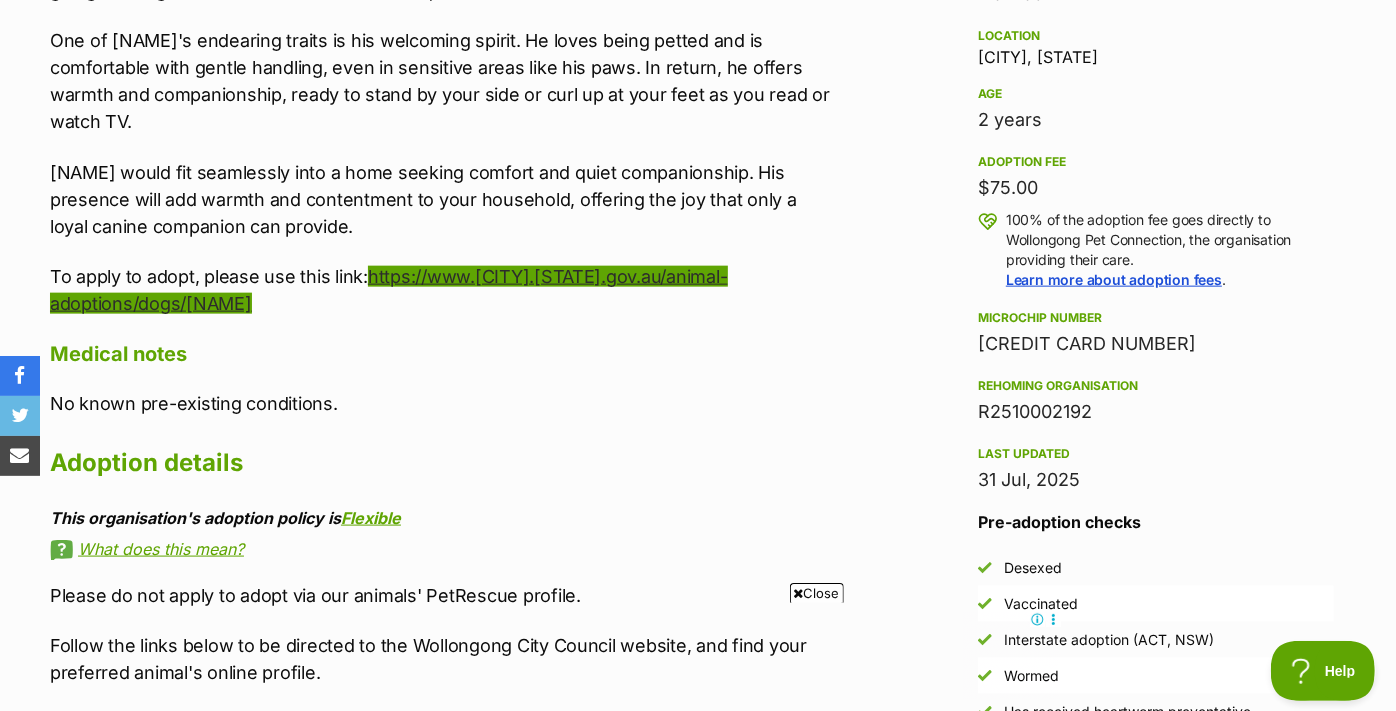 click on "https://www.[CITY].[STATE].gov.au/animal-adoptions/dogs/[NAME]" at bounding box center [389, 290] 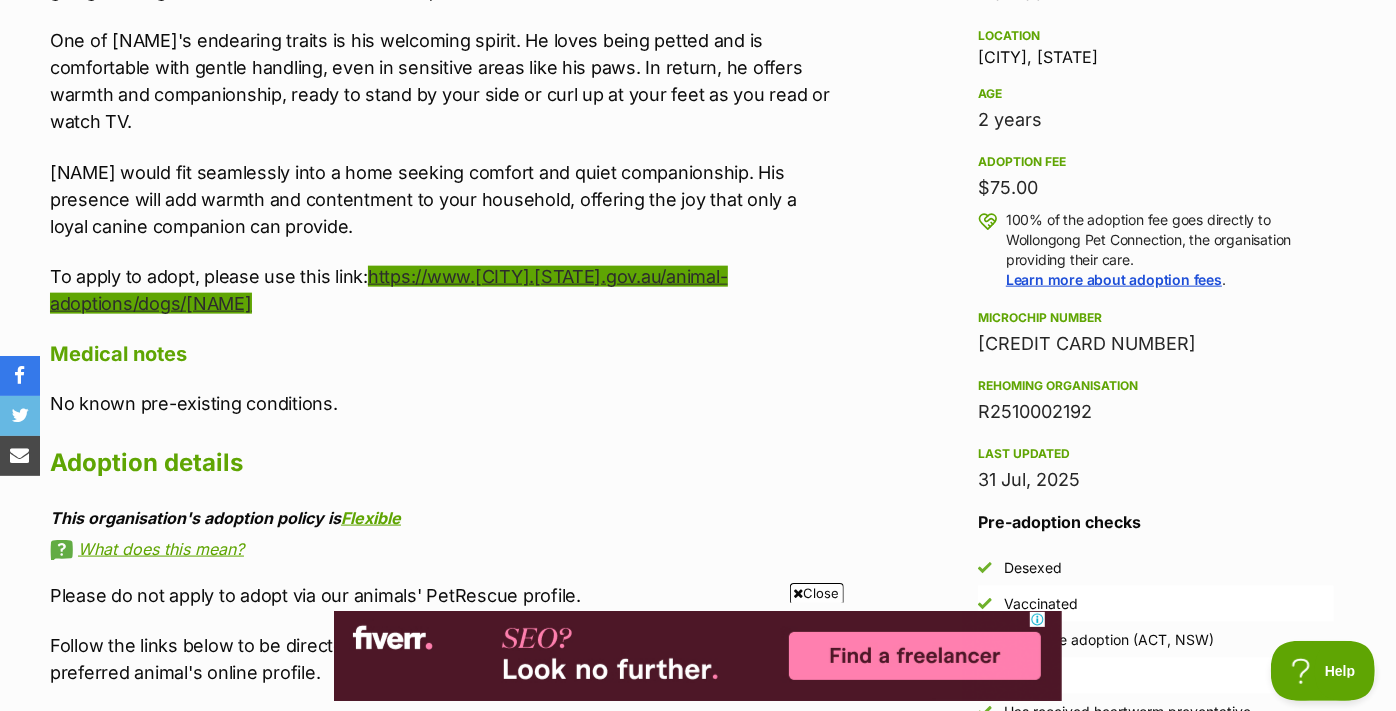 scroll, scrollTop: 0, scrollLeft: 0, axis: both 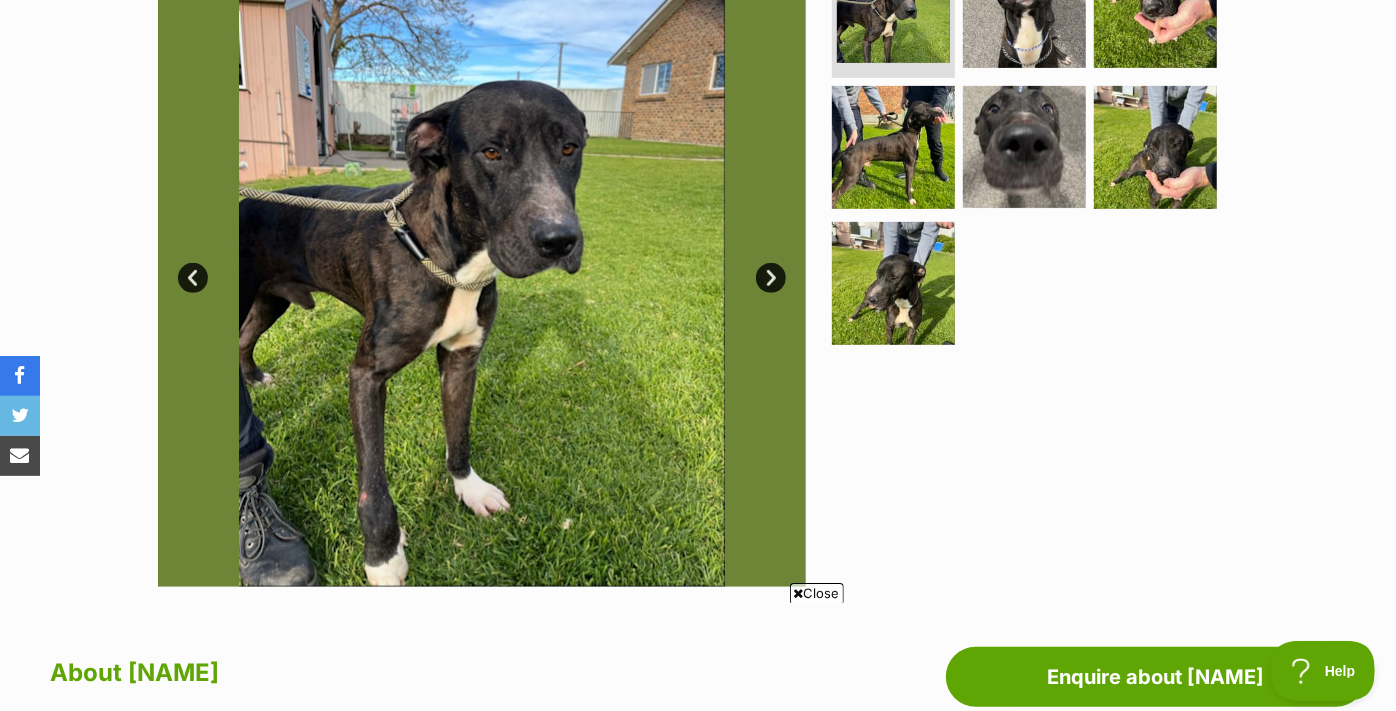 click on "Next" at bounding box center (771, 278) 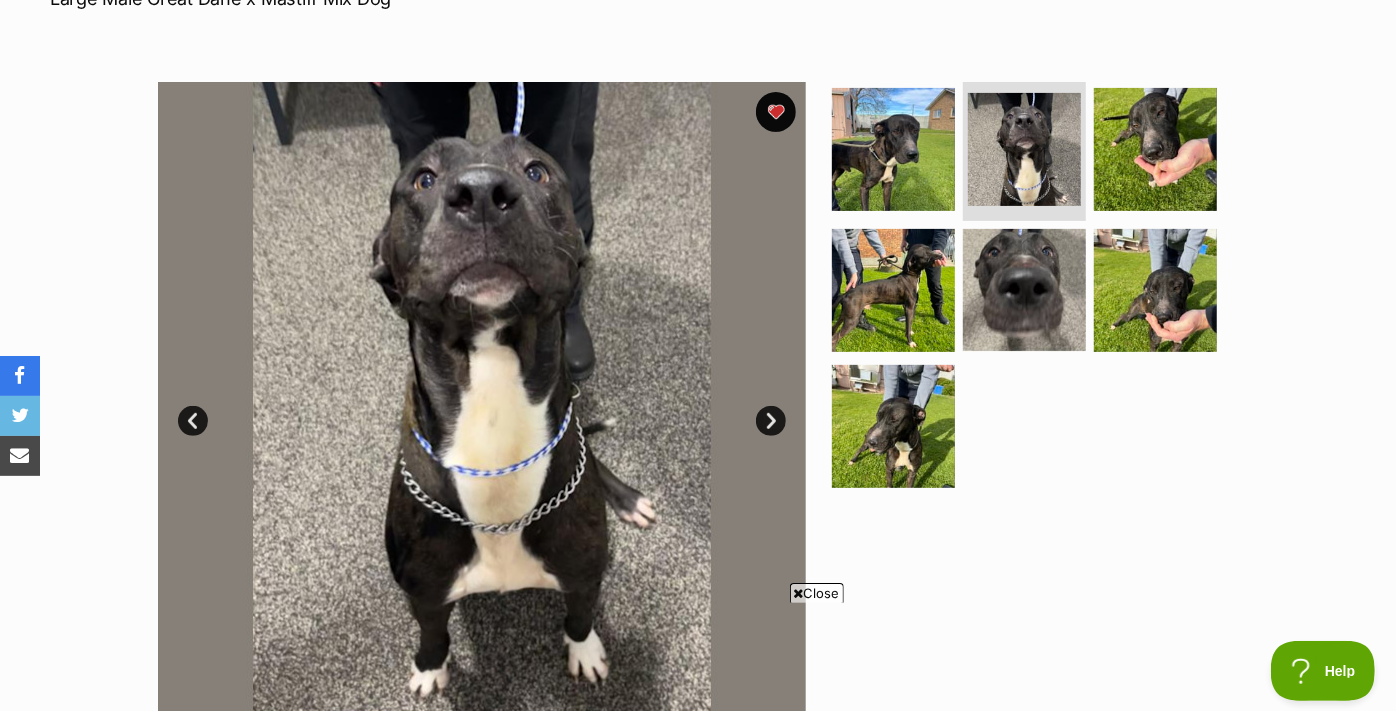 scroll, scrollTop: 337, scrollLeft: 0, axis: vertical 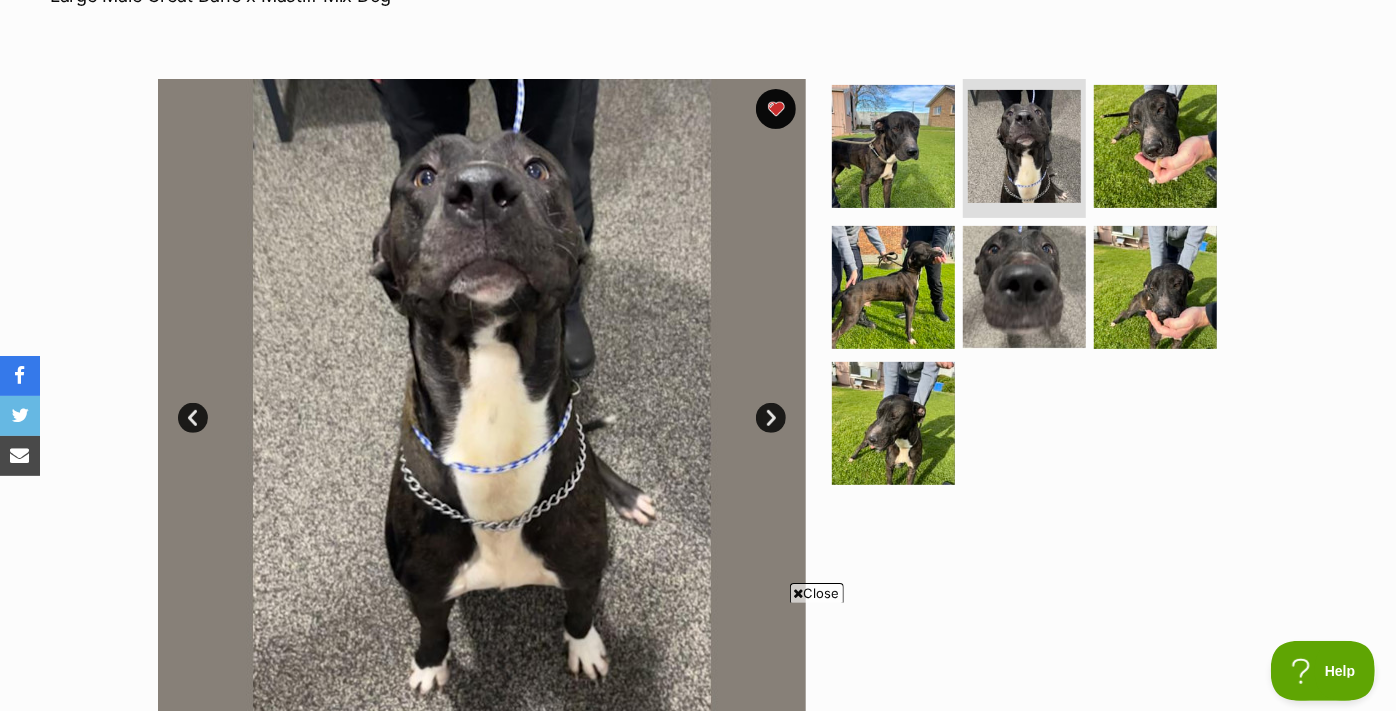 click on "Next" at bounding box center (771, 418) 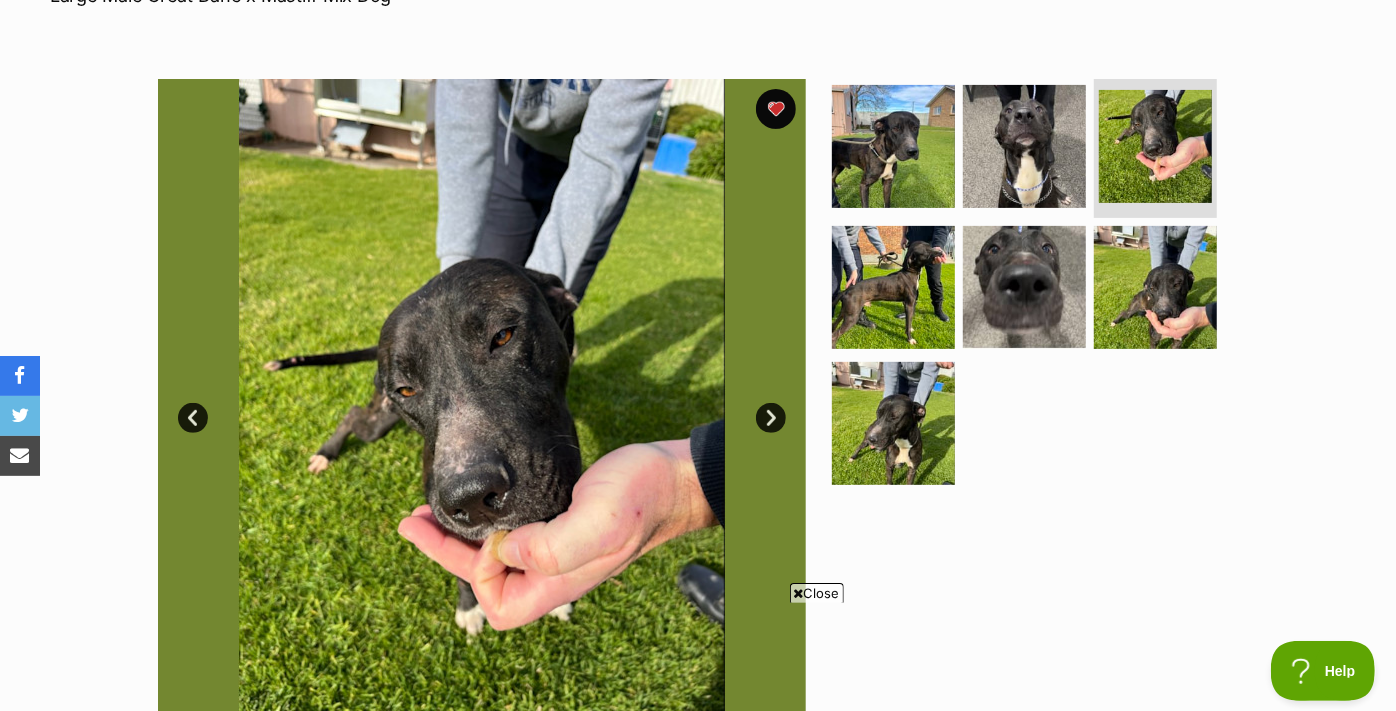 click on "Next" at bounding box center (771, 418) 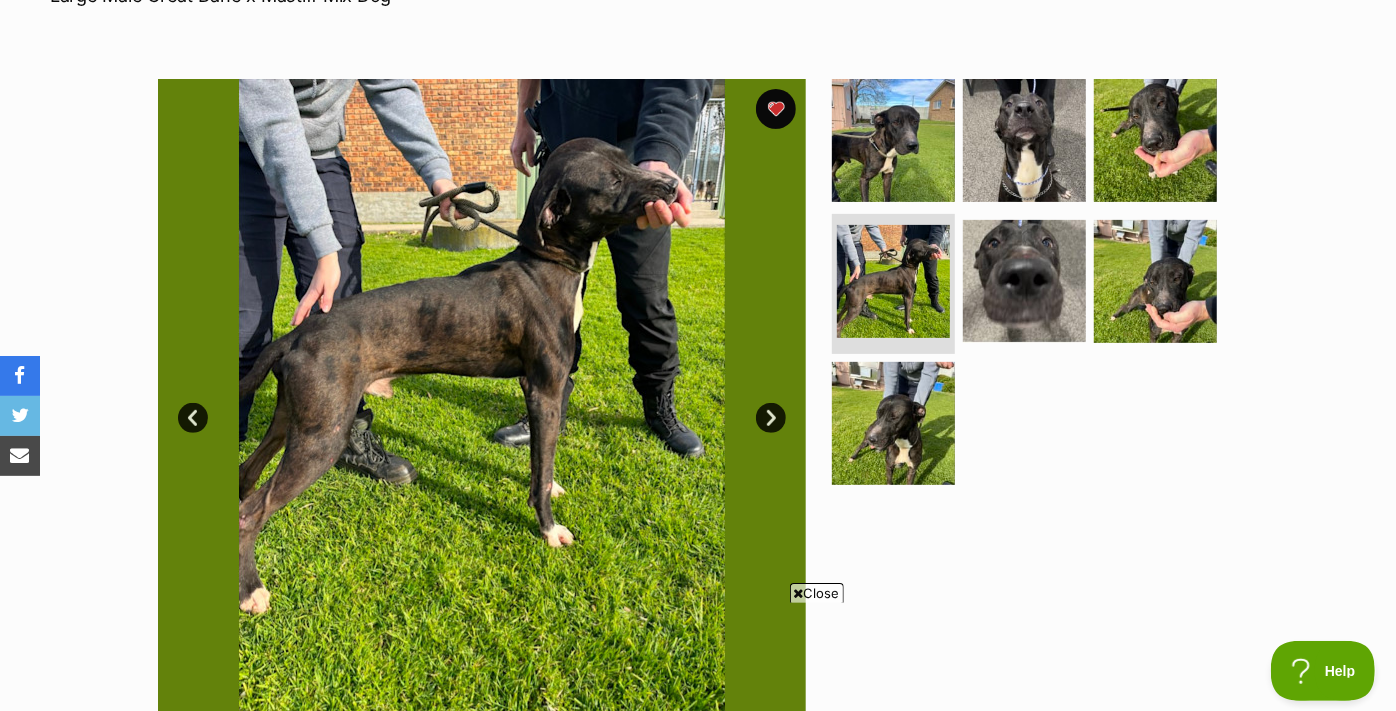 scroll, scrollTop: 0, scrollLeft: 0, axis: both 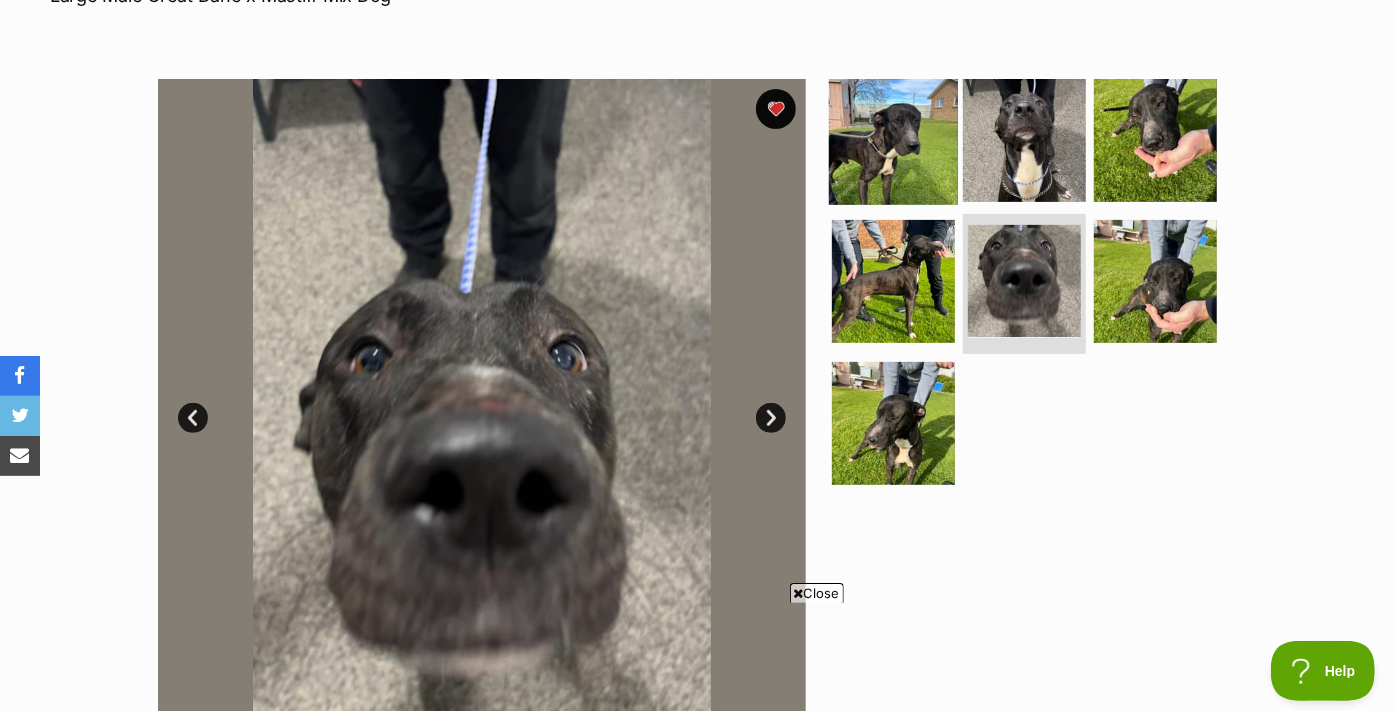 click at bounding box center (893, 139) 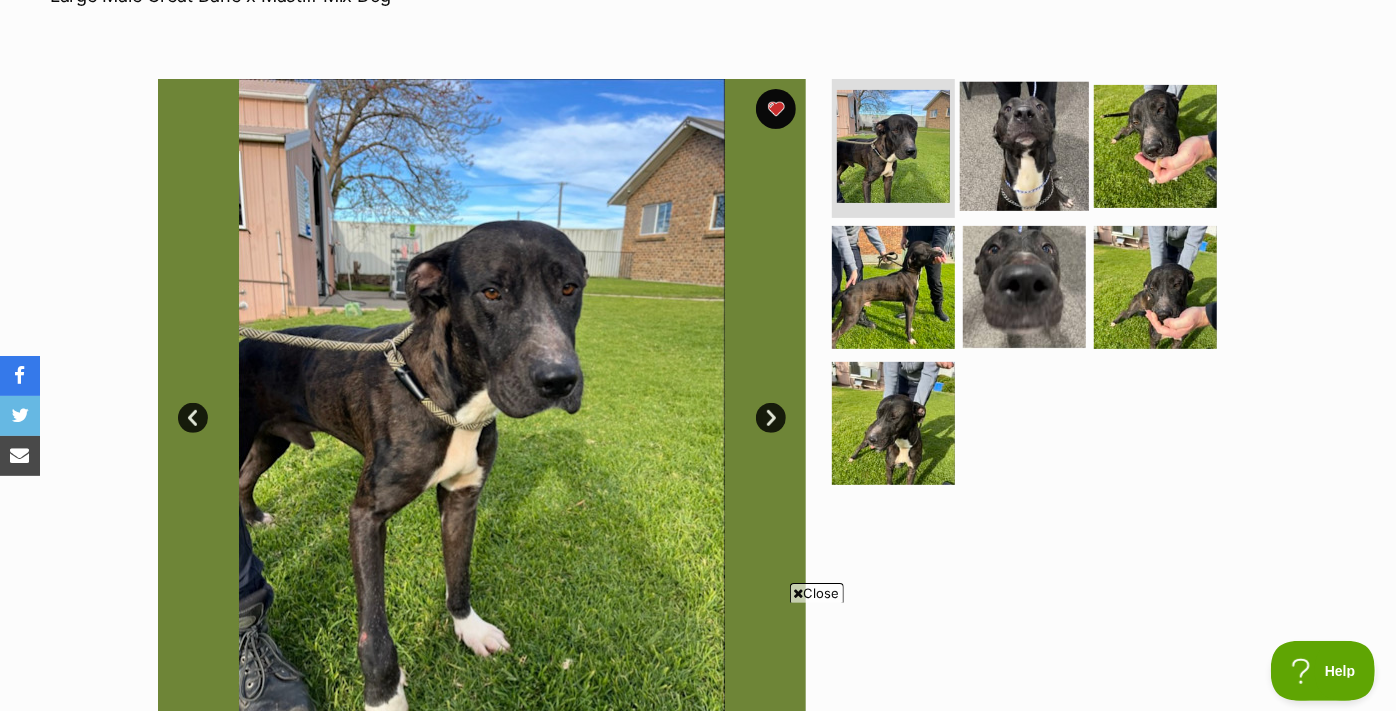 click at bounding box center [1024, 145] 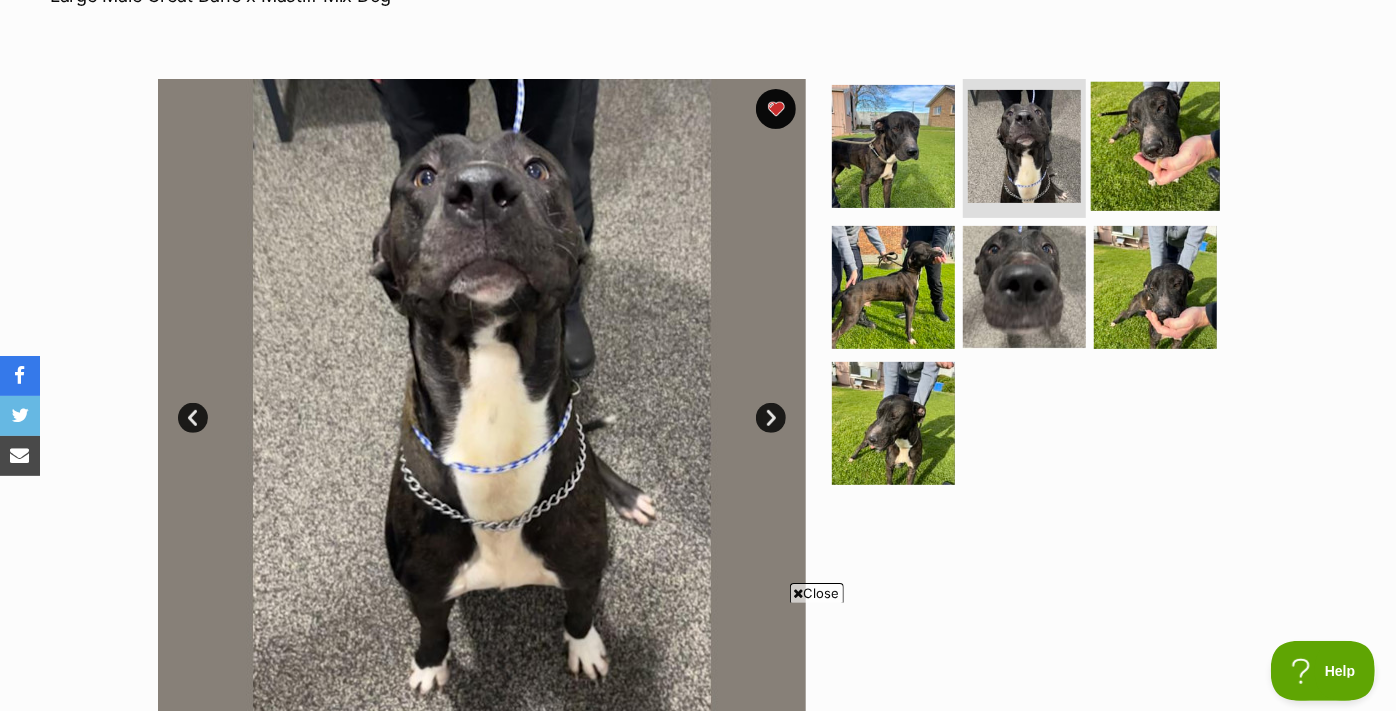 click at bounding box center (1155, 145) 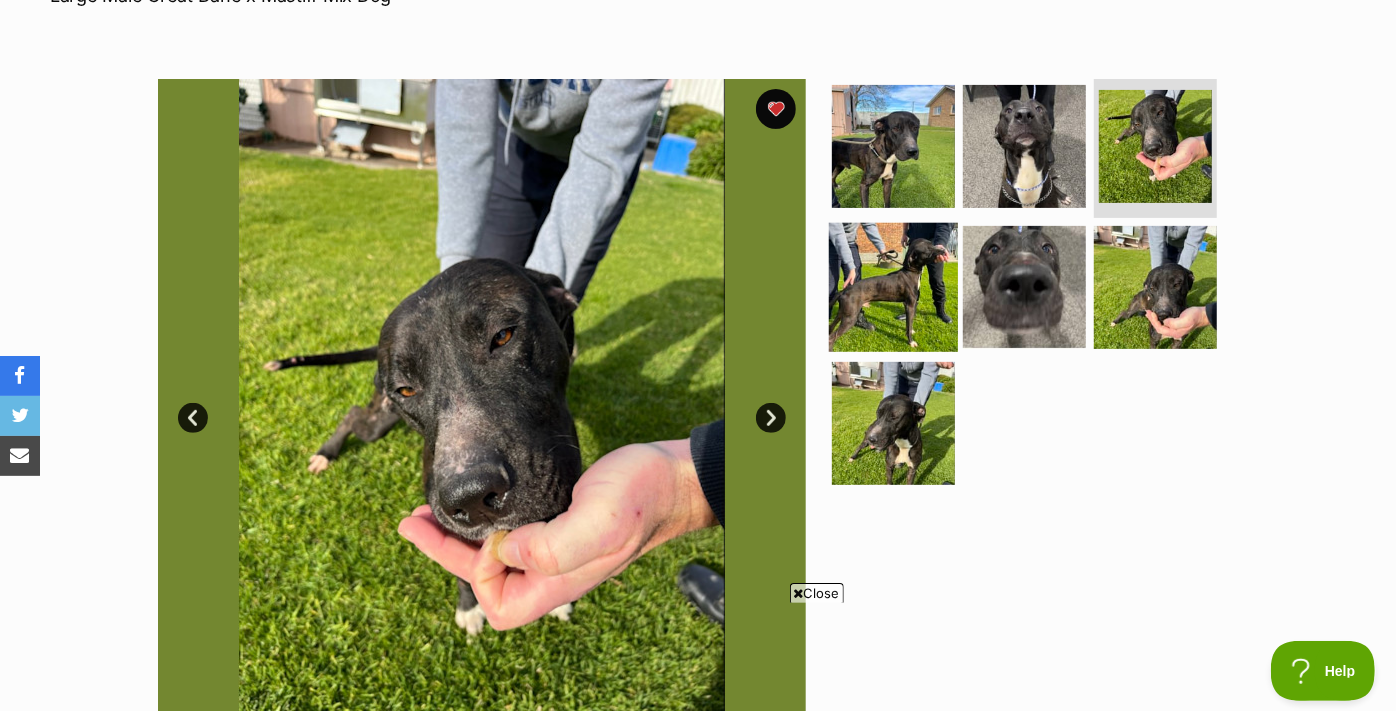 click at bounding box center [893, 287] 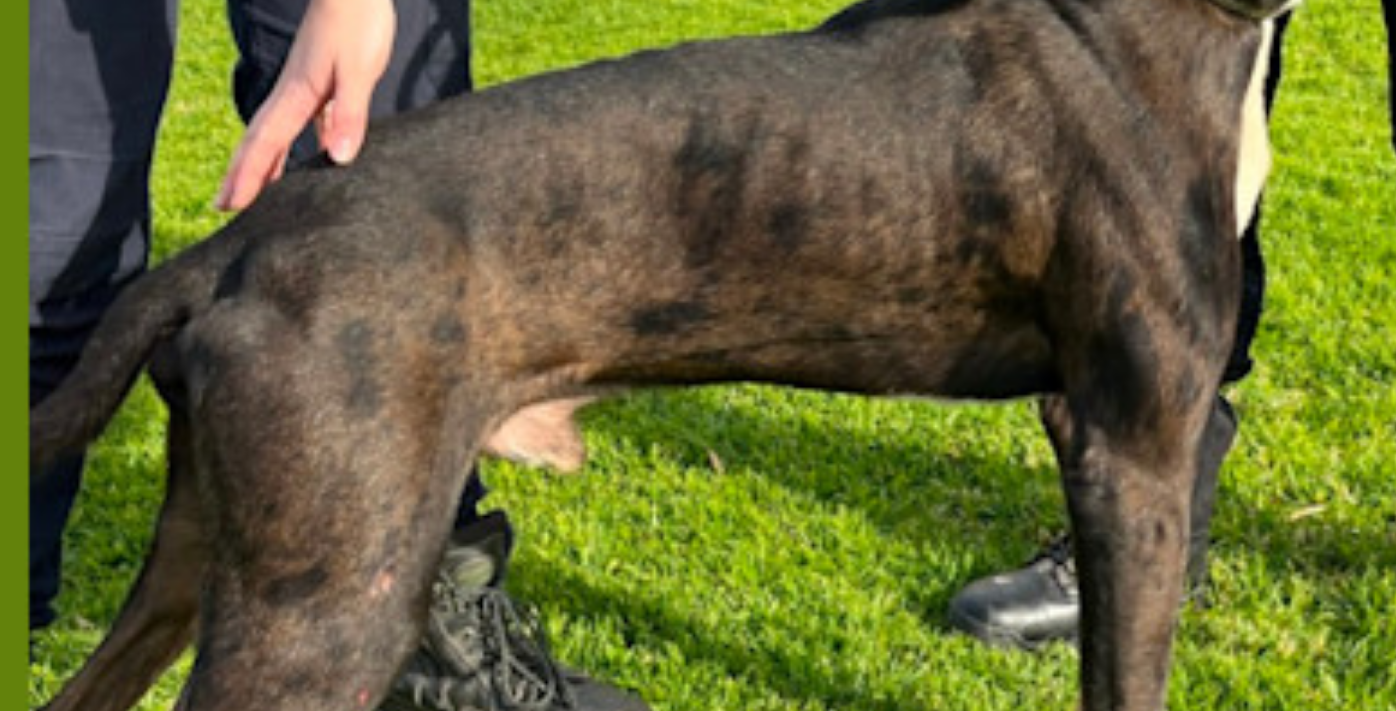 scroll, scrollTop: 337, scrollLeft: 0, axis: vertical 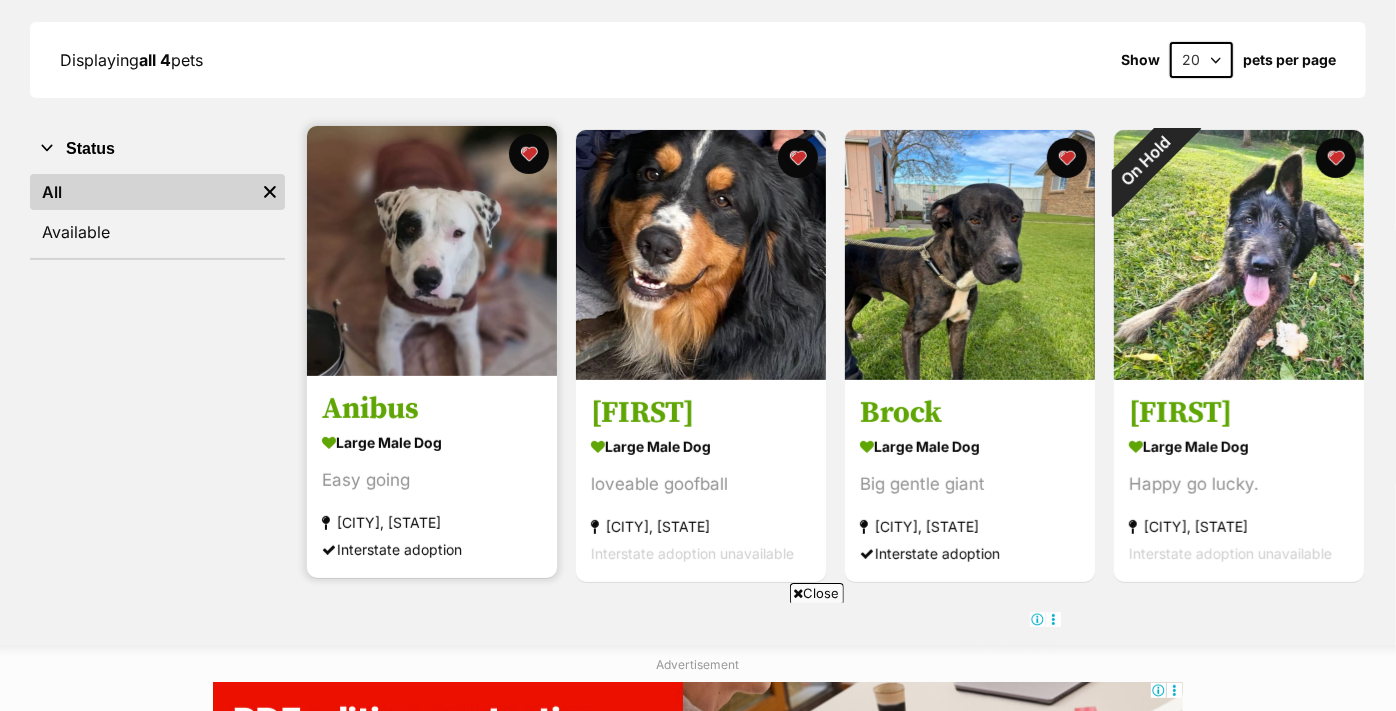 click at bounding box center (432, 251) 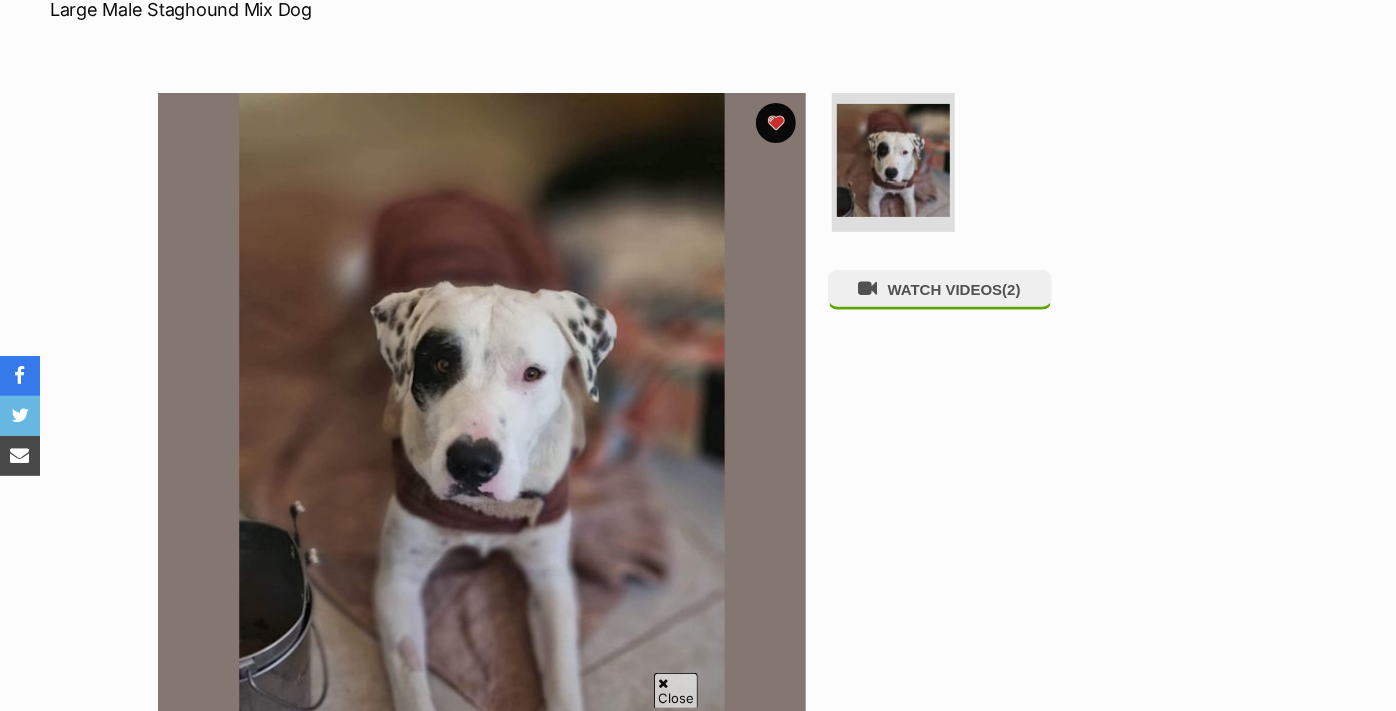 scroll, scrollTop: 379, scrollLeft: 0, axis: vertical 